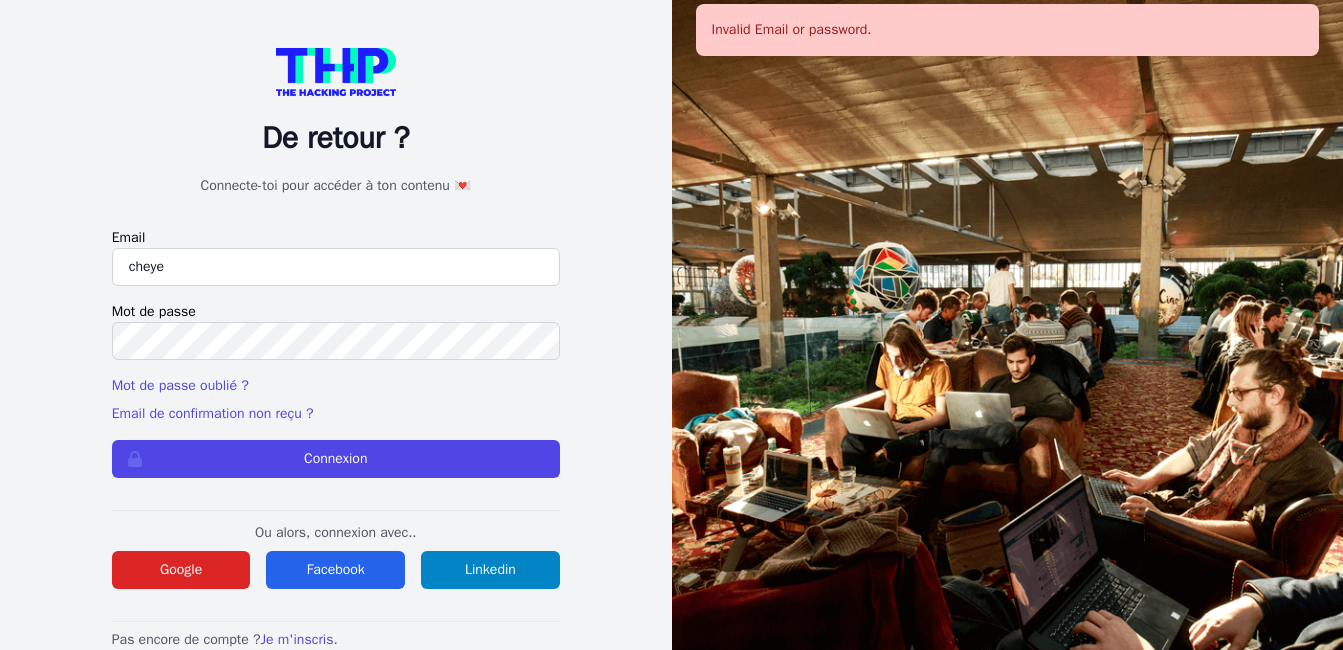 scroll, scrollTop: 0, scrollLeft: 0, axis: both 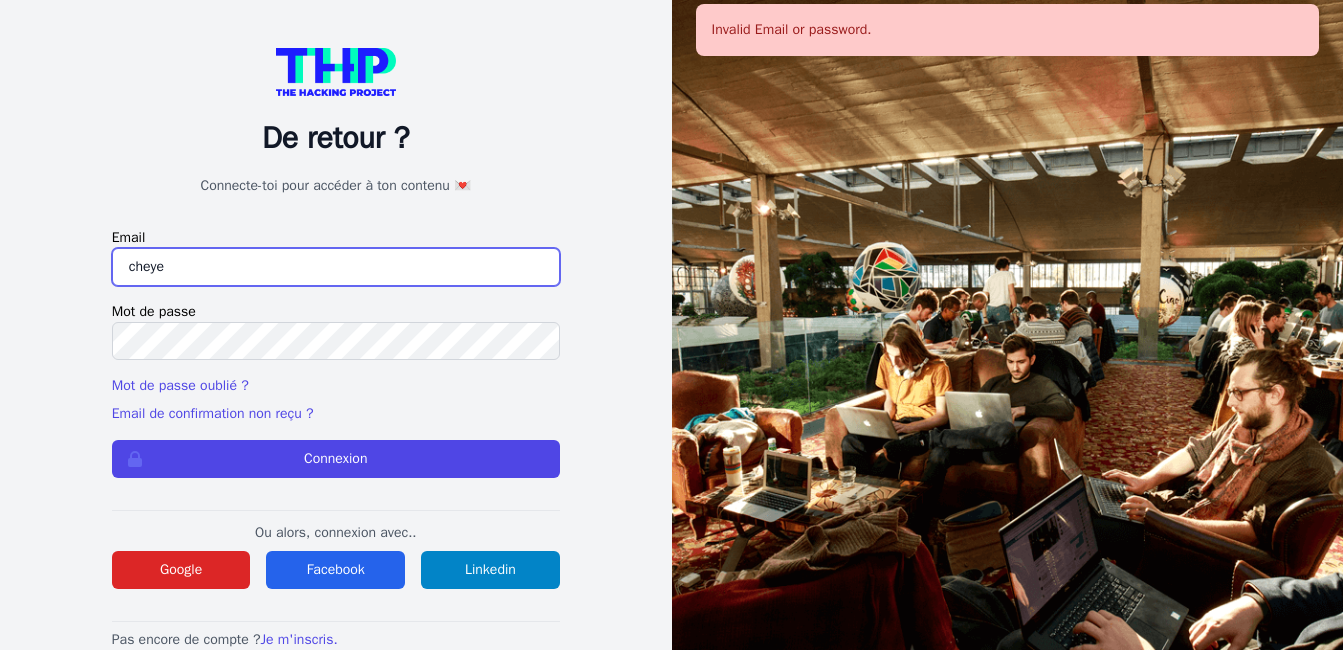 click on "cheye" at bounding box center (336, 267) 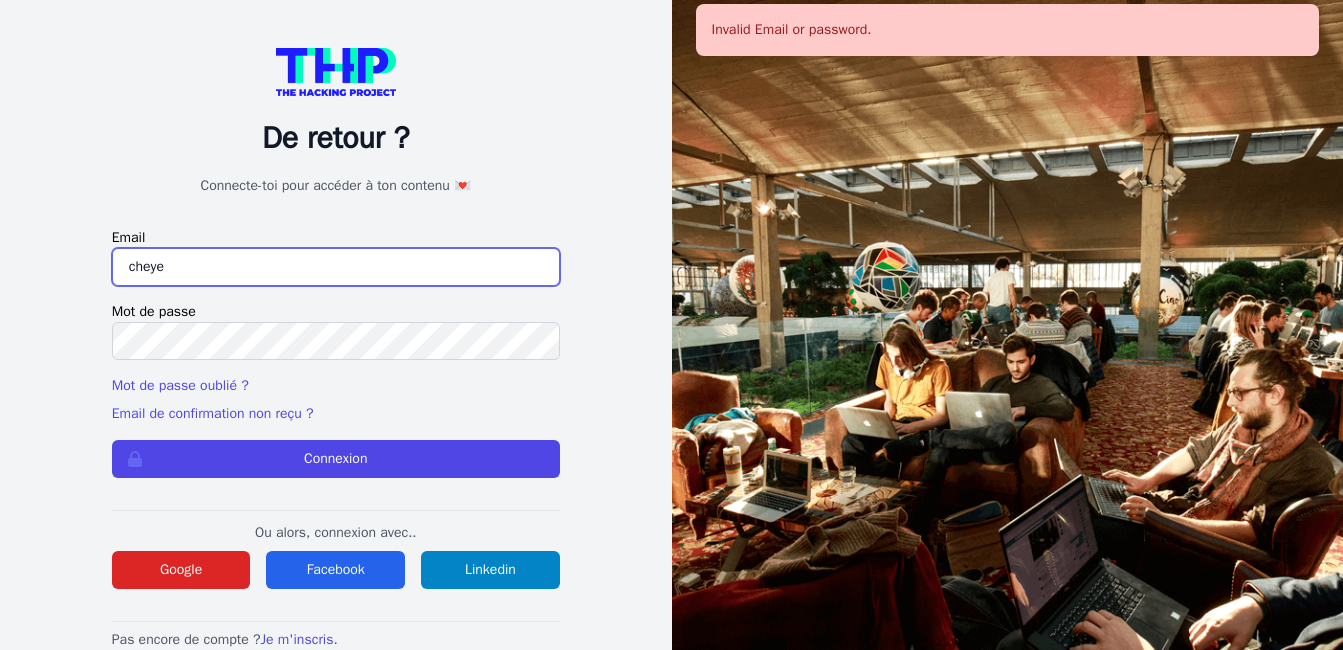 type on "[EMAIL_ADDRESS][DOMAIN_NAME]" 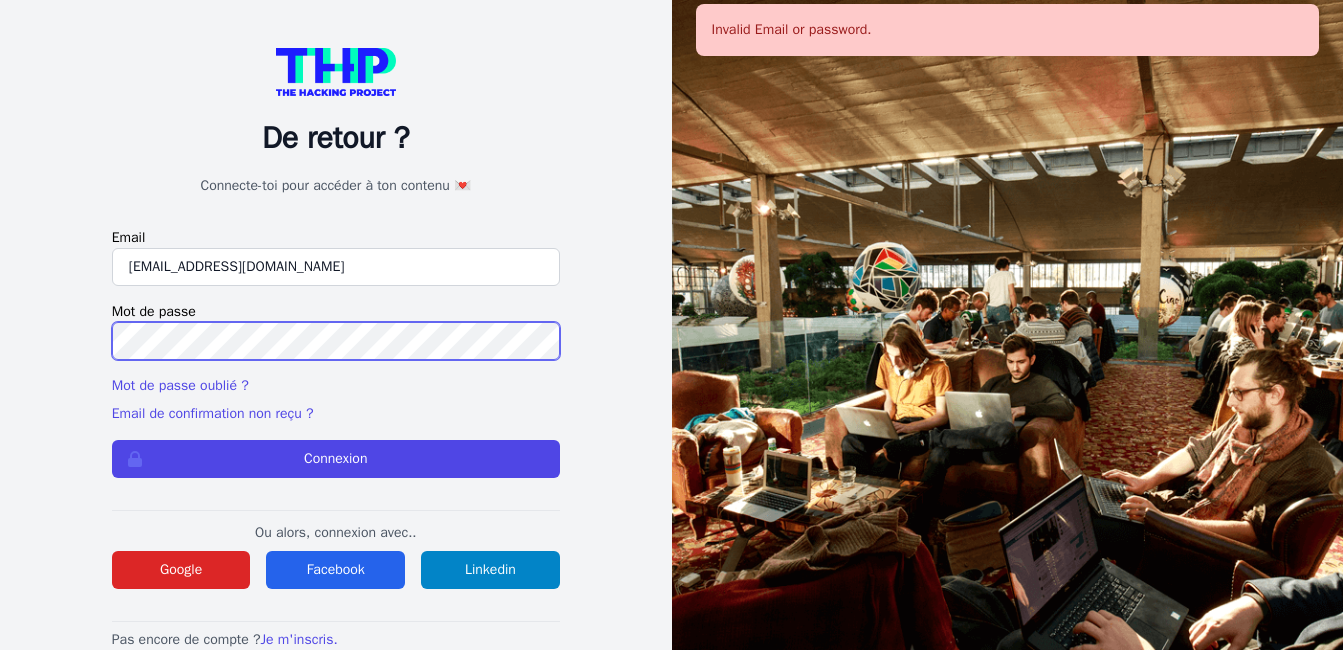 click on "Connexion" at bounding box center (336, 459) 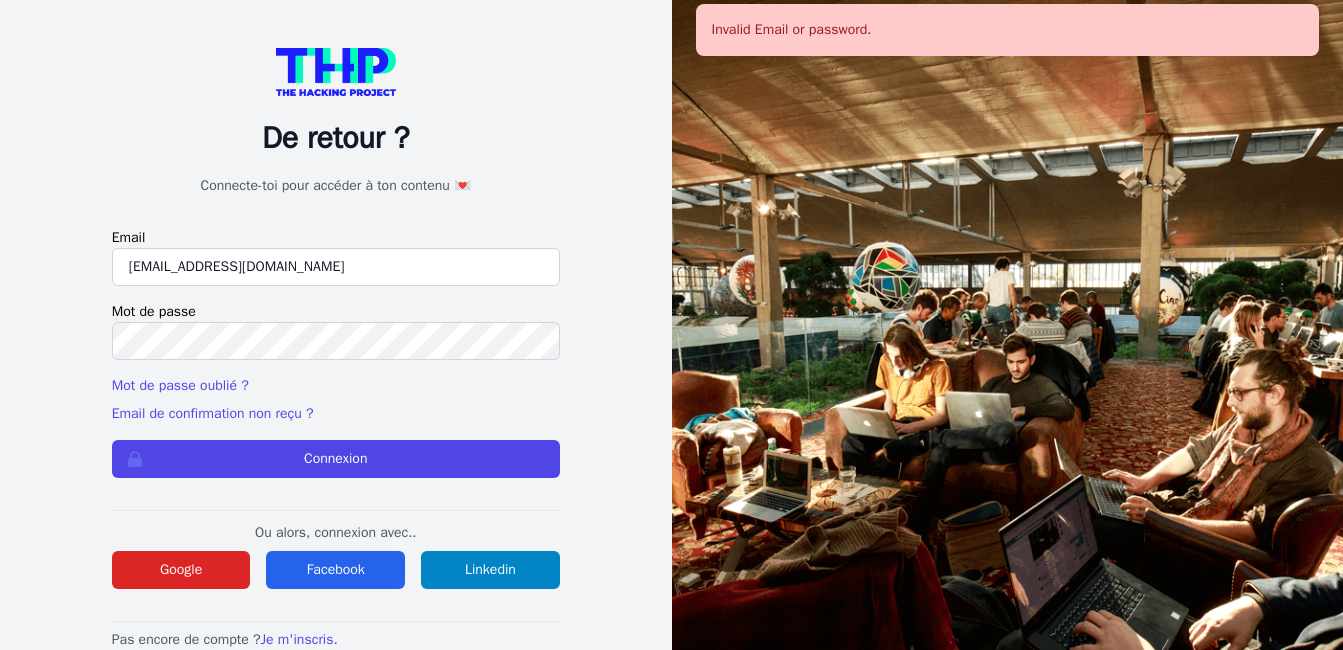 scroll, scrollTop: 0, scrollLeft: 0, axis: both 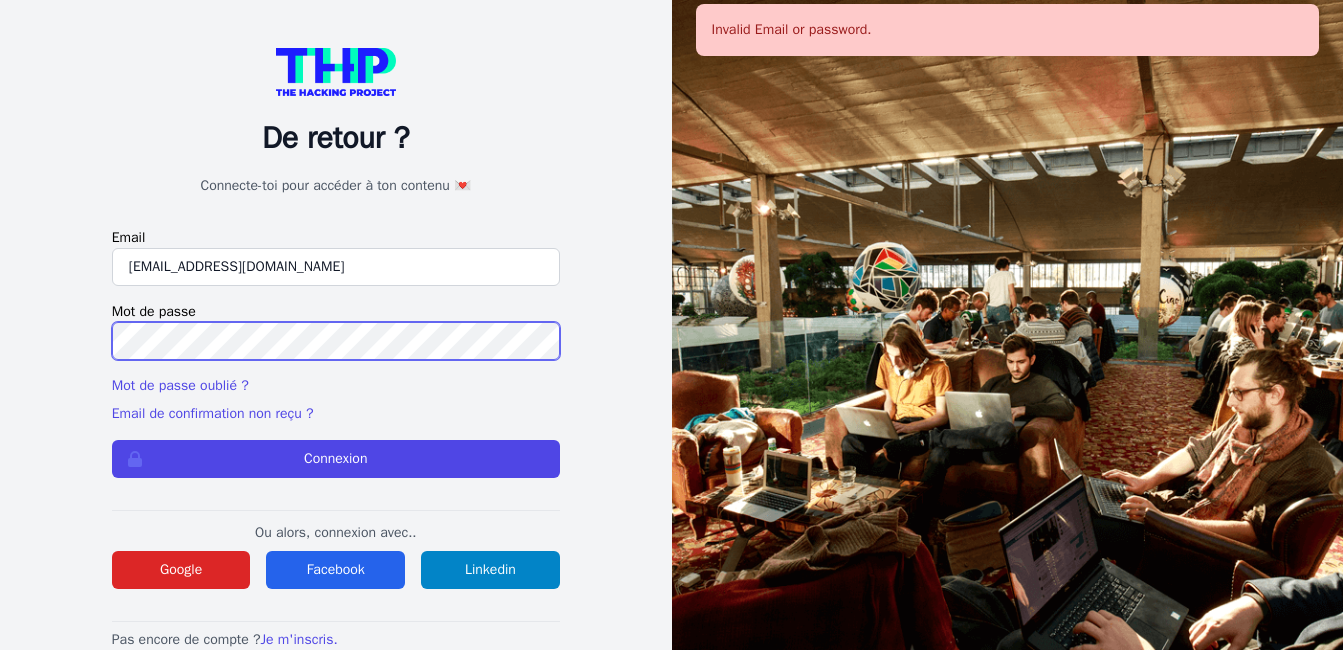 click on "Connexion" at bounding box center (336, 459) 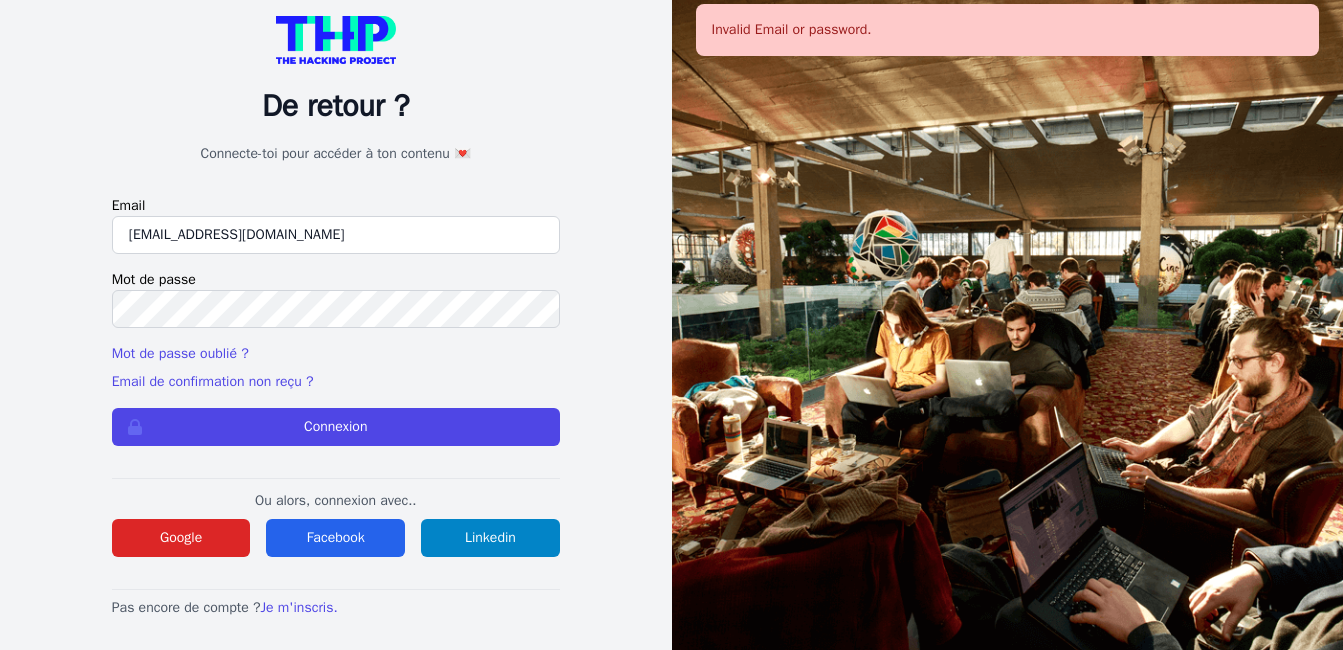 scroll, scrollTop: 48, scrollLeft: 0, axis: vertical 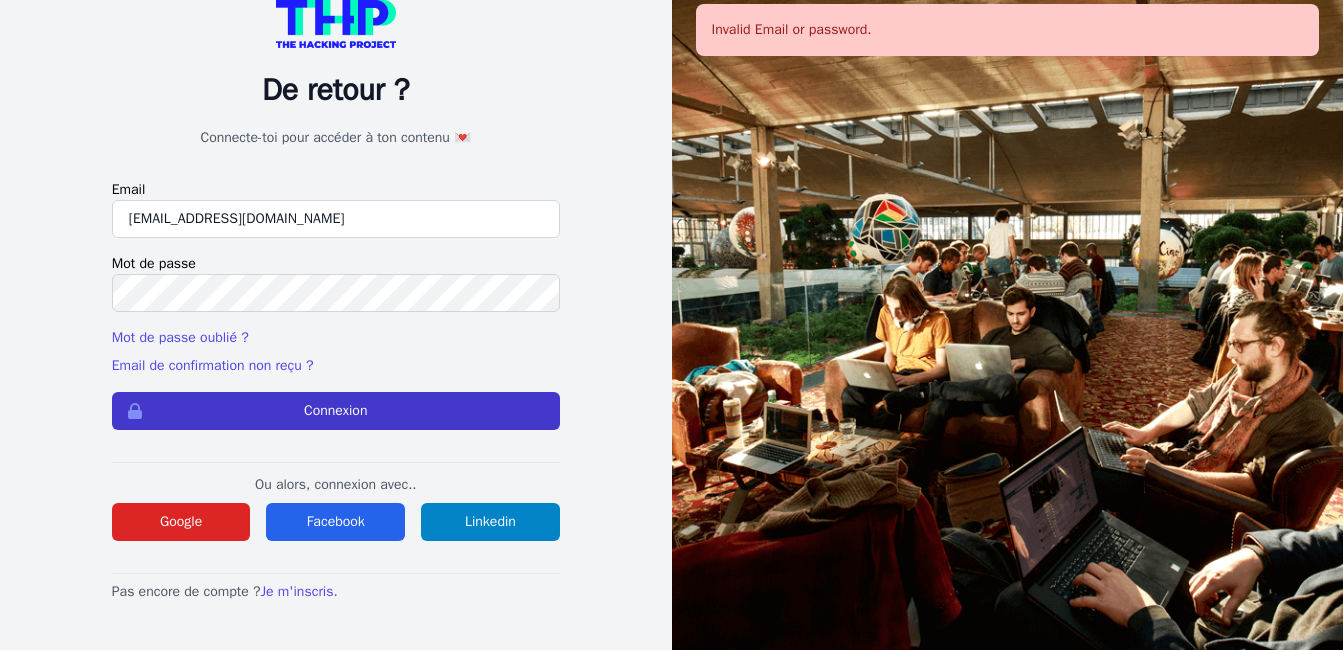 click on "Connexion" at bounding box center [336, 411] 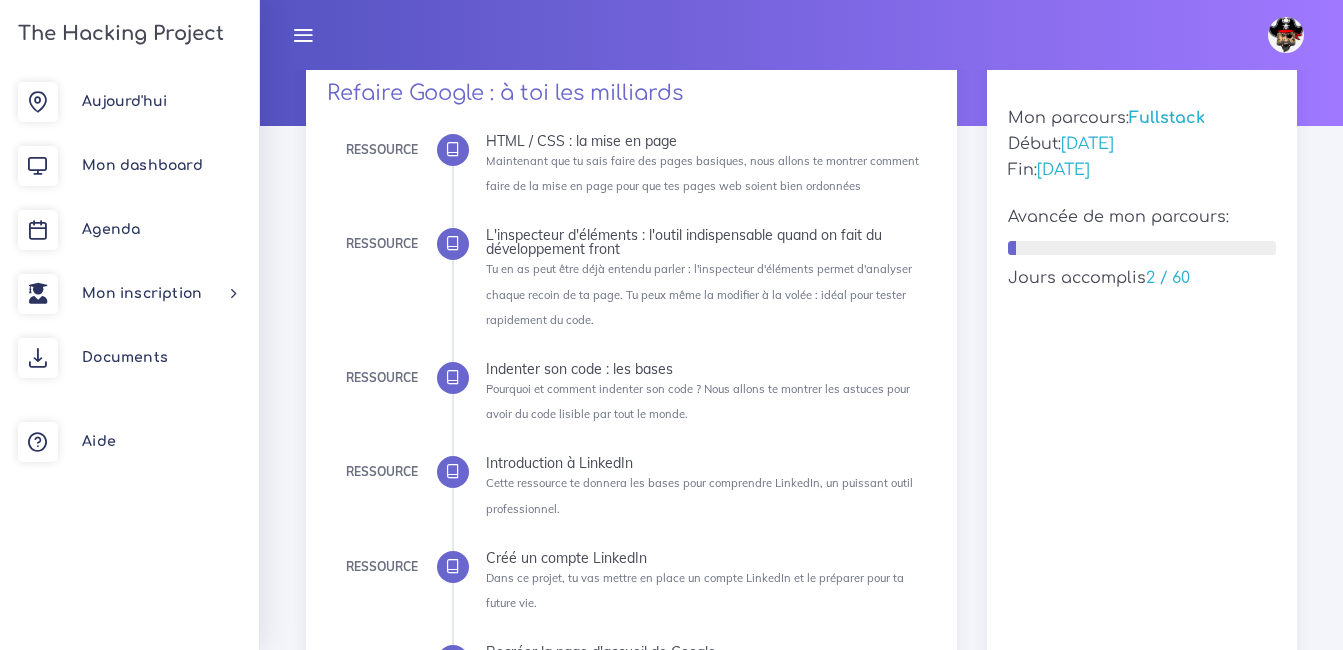 scroll, scrollTop: 400, scrollLeft: 0, axis: vertical 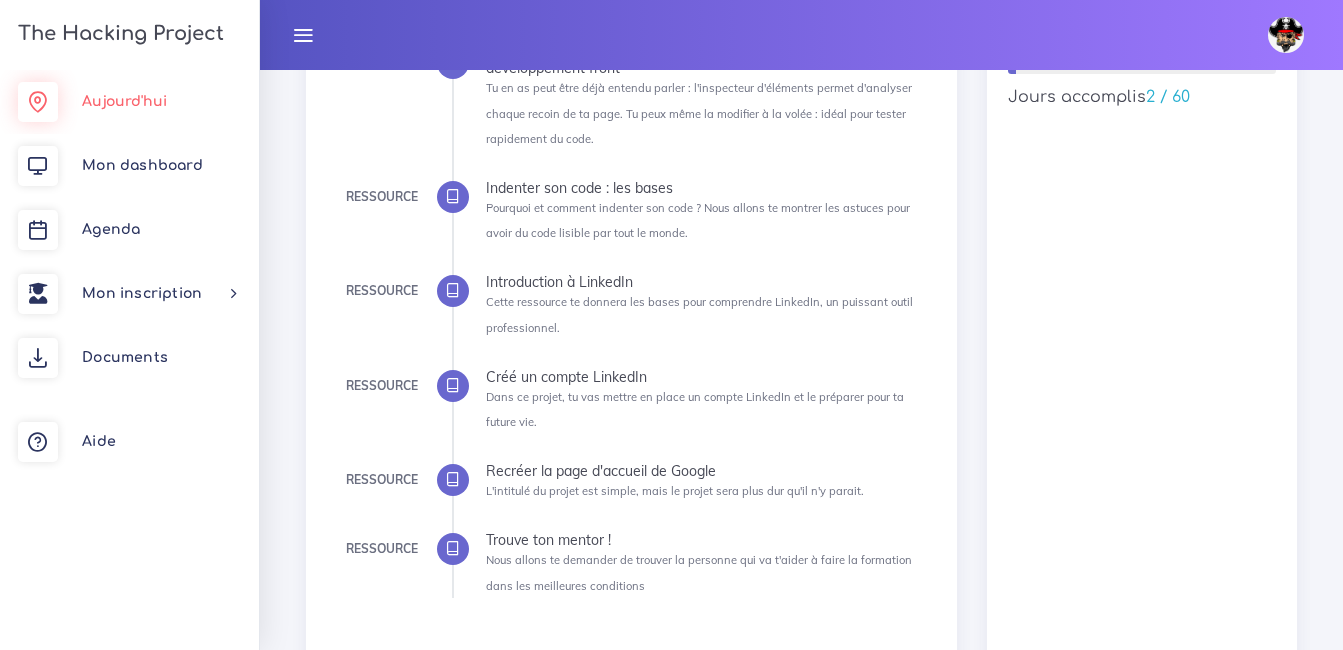 click on "Aujourd'hui" at bounding box center (129, 102) 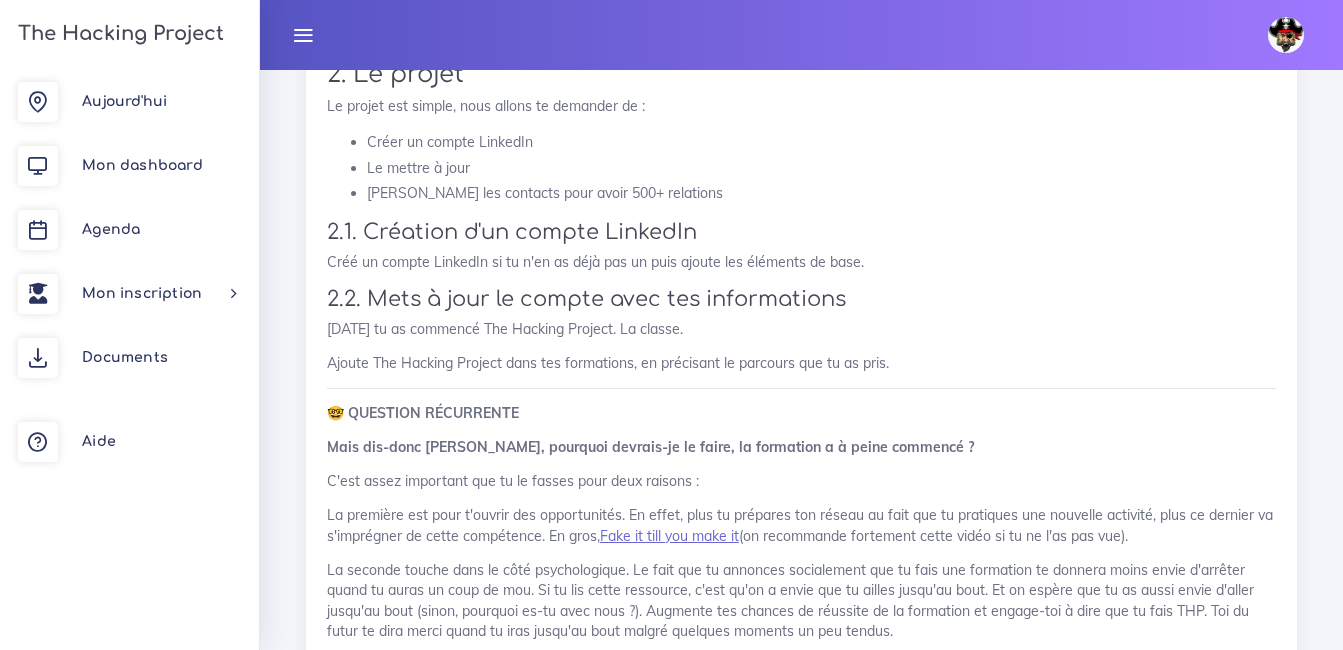 scroll, scrollTop: 5400, scrollLeft: 0, axis: vertical 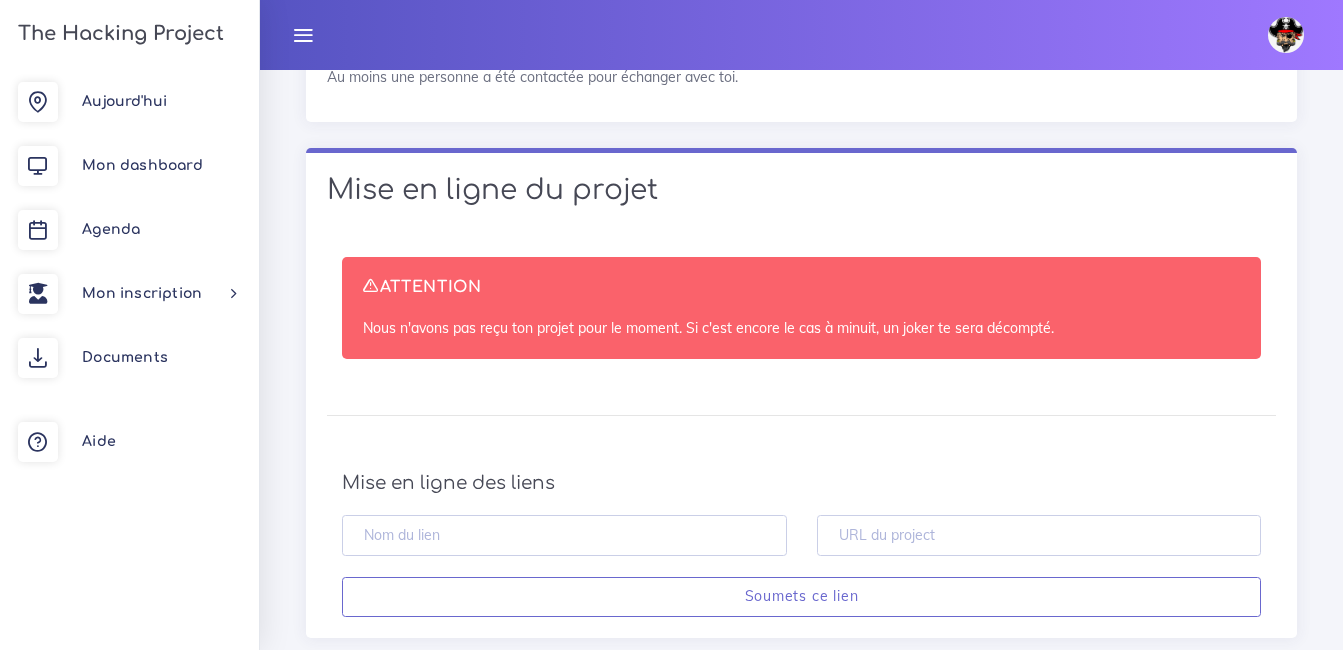 drag, startPoint x: 835, startPoint y: 486, endPoint x: 764, endPoint y: 409, distance: 104.73777 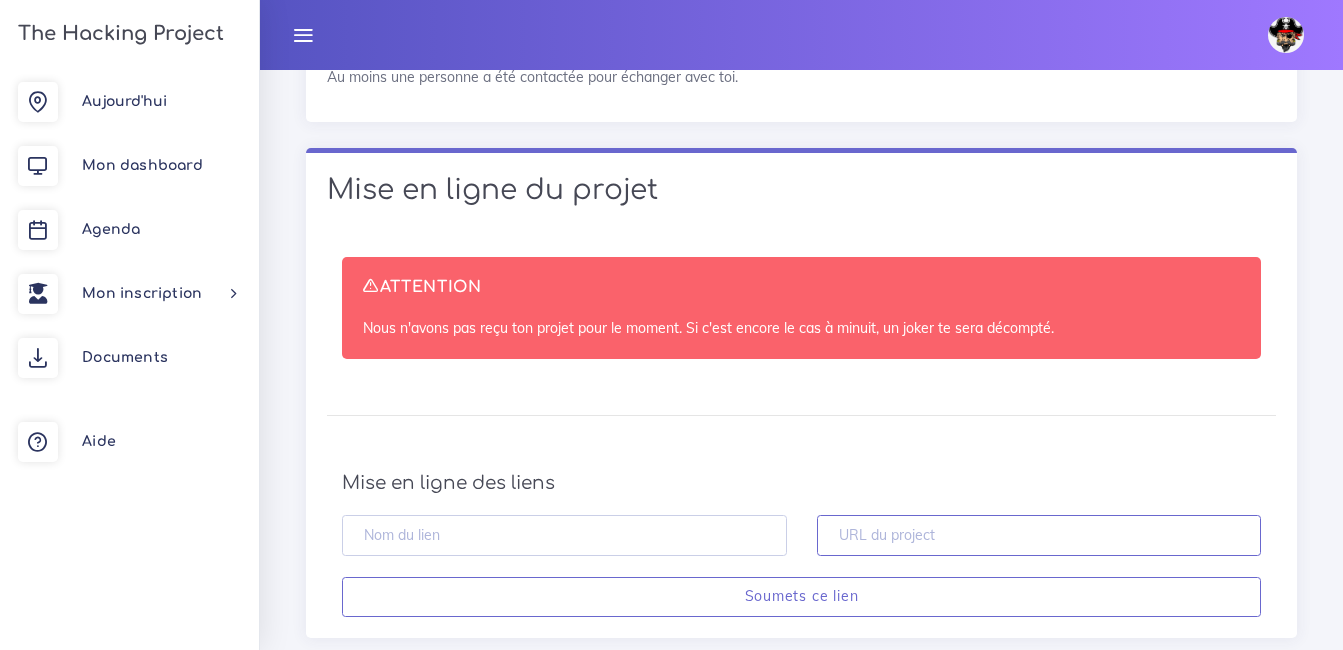 paste on "https://github.com/Cheche013/Google" 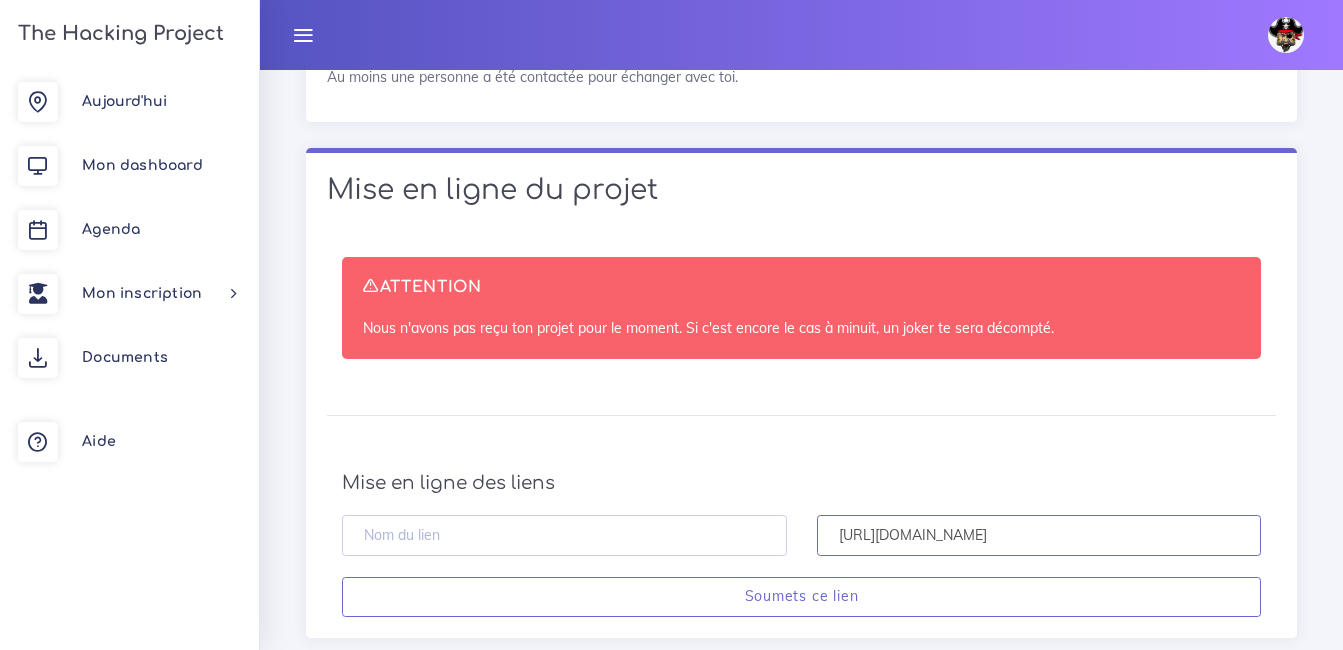 type on "https://github.com/Cheche013/Google" 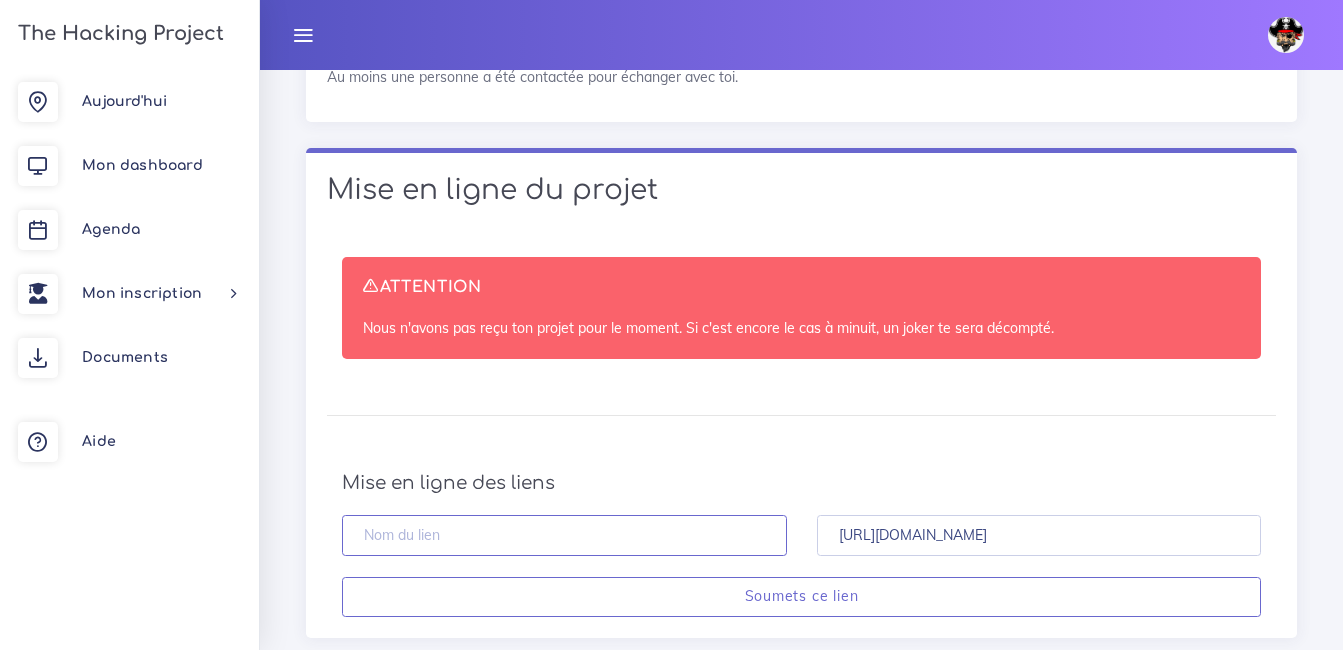 click at bounding box center [564, 535] 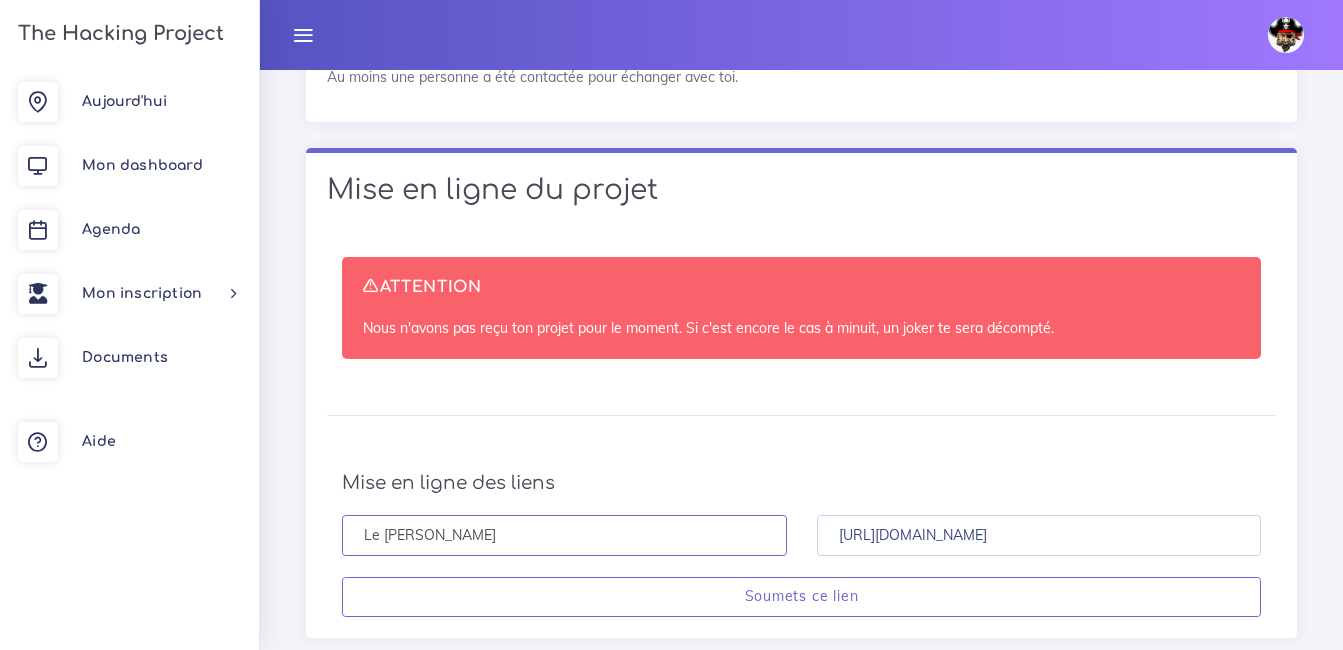 type on "Le Franc Cheyenne" 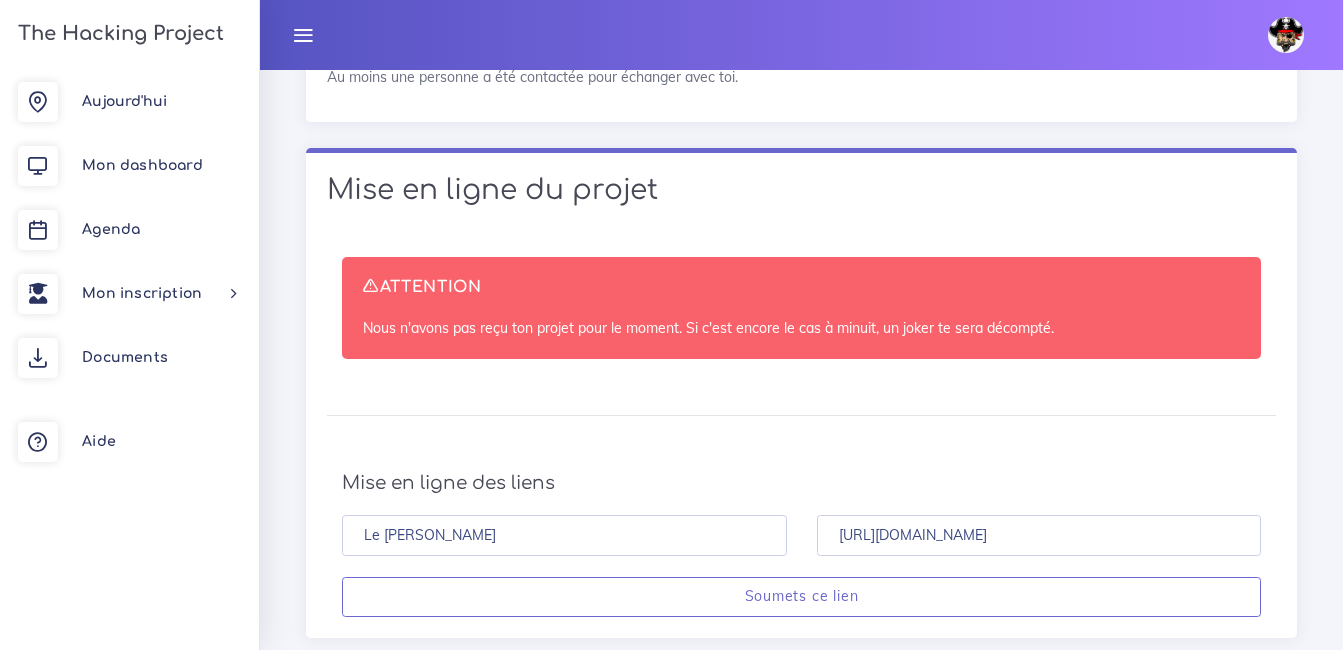 click on "ATTENTION
Nous n'avons pas reçu ton projet pour le moment. Si c'est encore le cas à minuit, un joker te sera décompté.
Mise en ligne des liens
Le Franc Cheyenne
https://github.com/Cheche013/Google
Soumets ce lien" at bounding box center [801, 437] 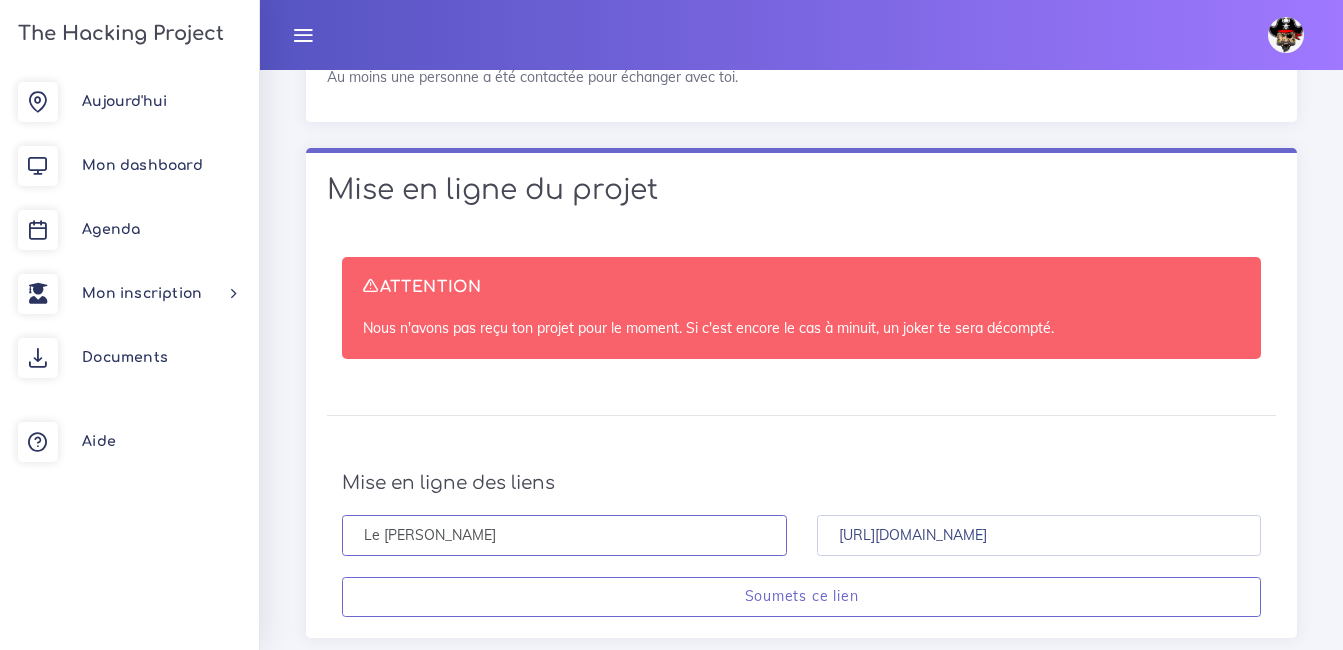drag, startPoint x: 676, startPoint y: 498, endPoint x: 332, endPoint y: 500, distance: 344.00583 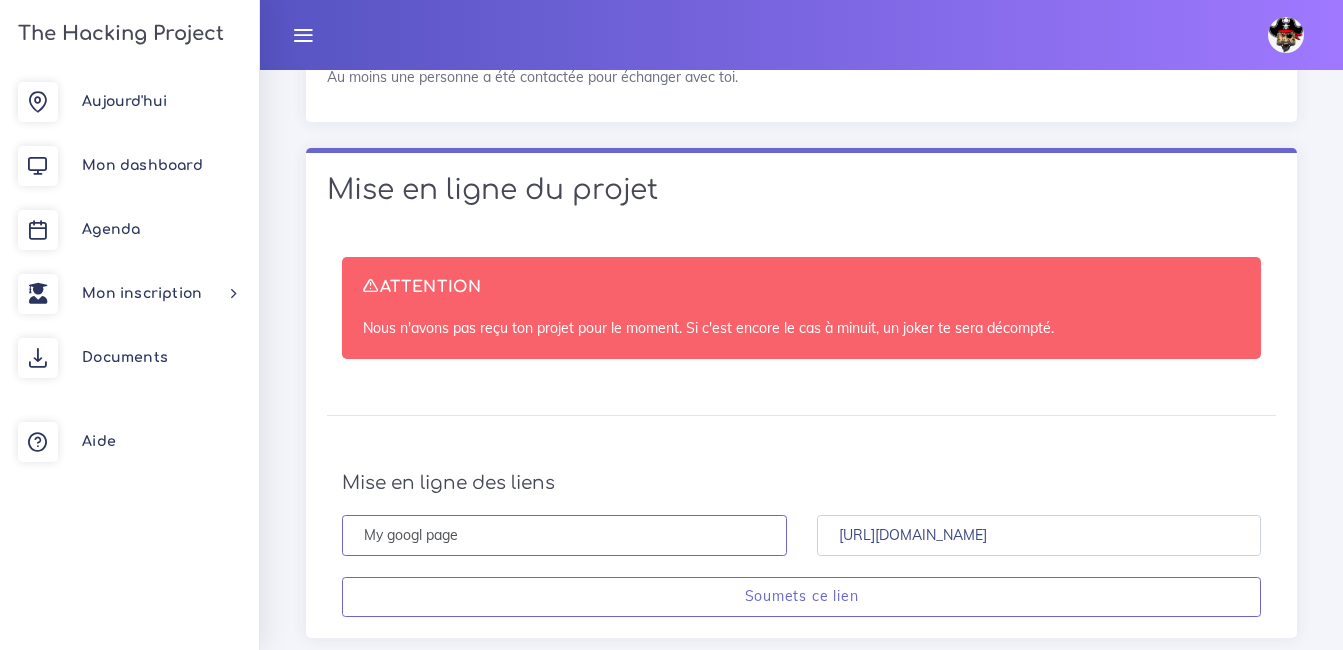click on "My googl page" at bounding box center [564, 535] 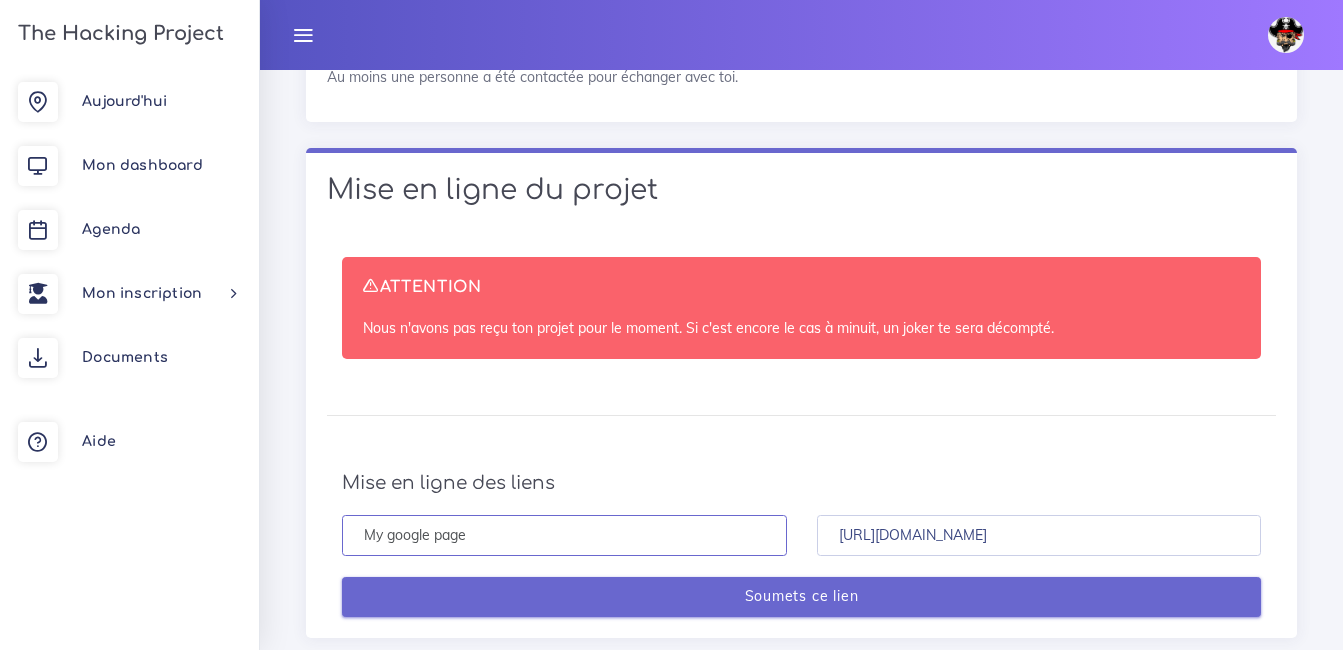 type on "My google page" 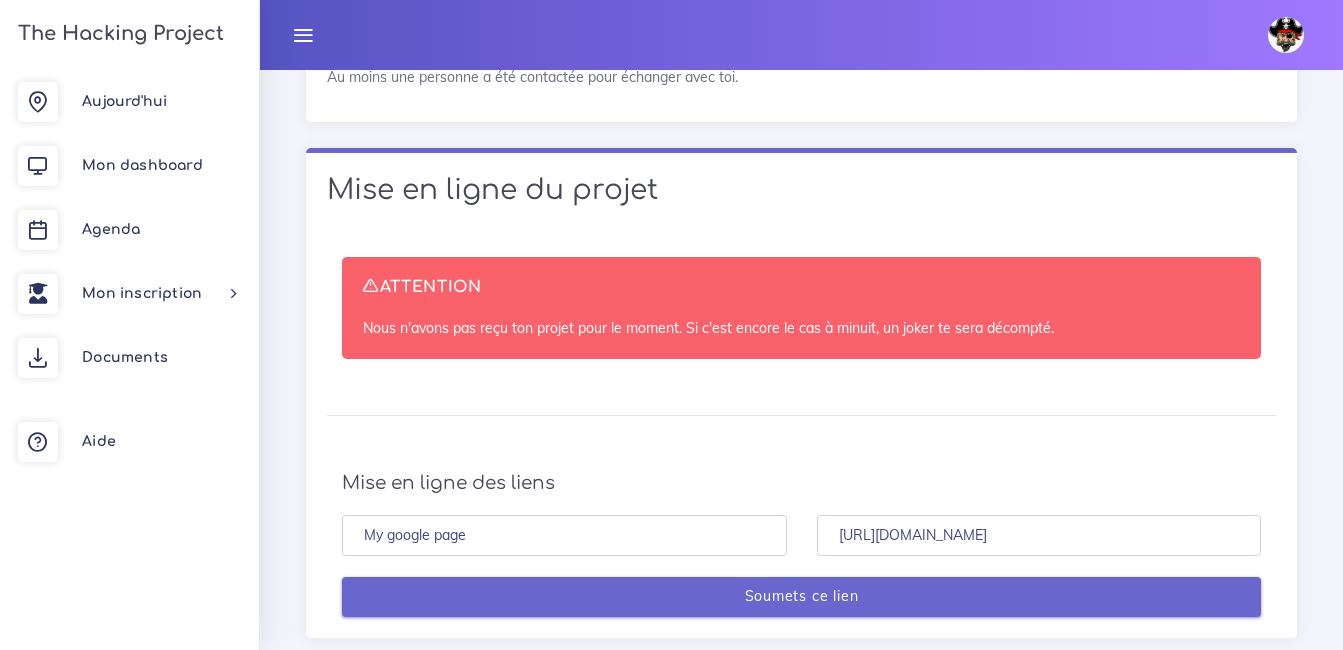 click on "Soumets ce lien" at bounding box center (801, 597) 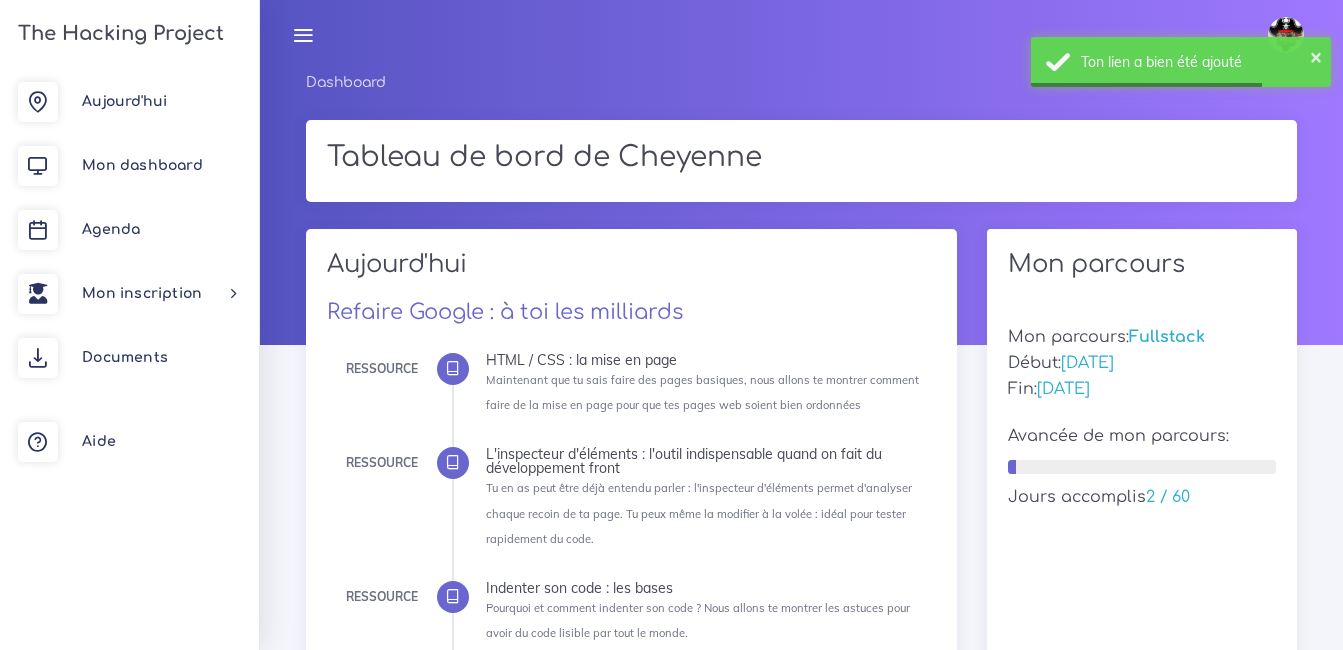 scroll, scrollTop: 0, scrollLeft: 0, axis: both 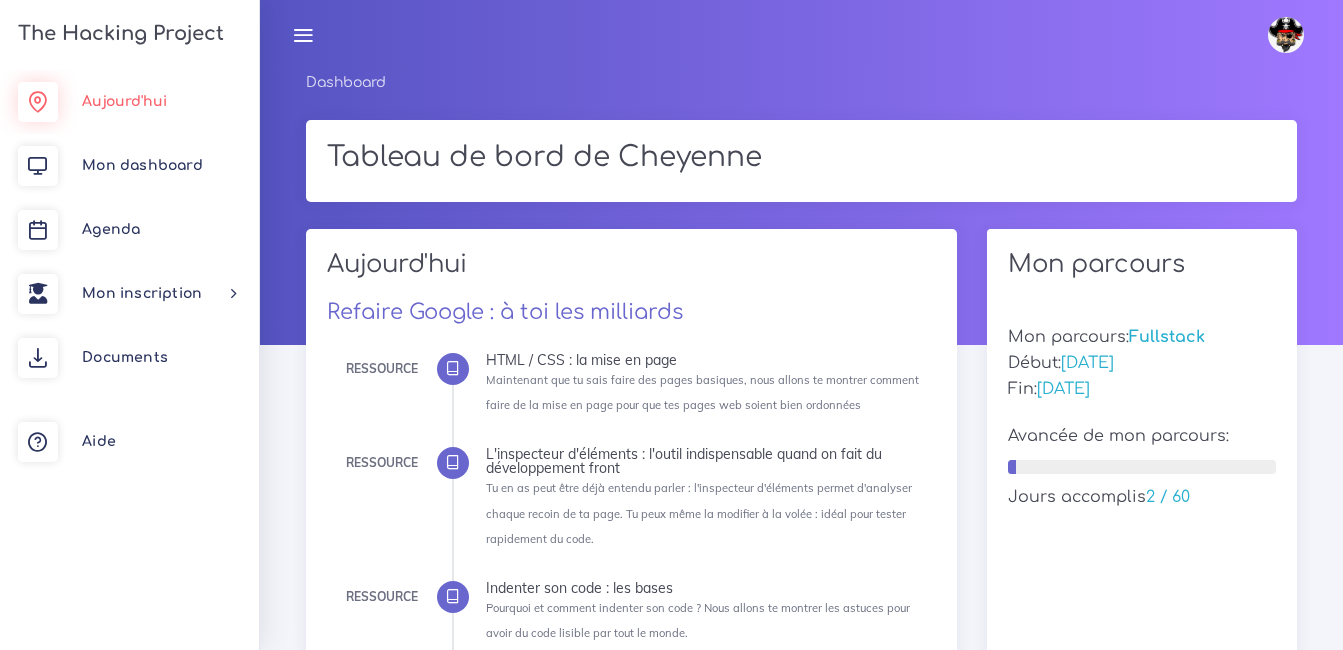 click on "Aujourd'hui" at bounding box center [129, 102] 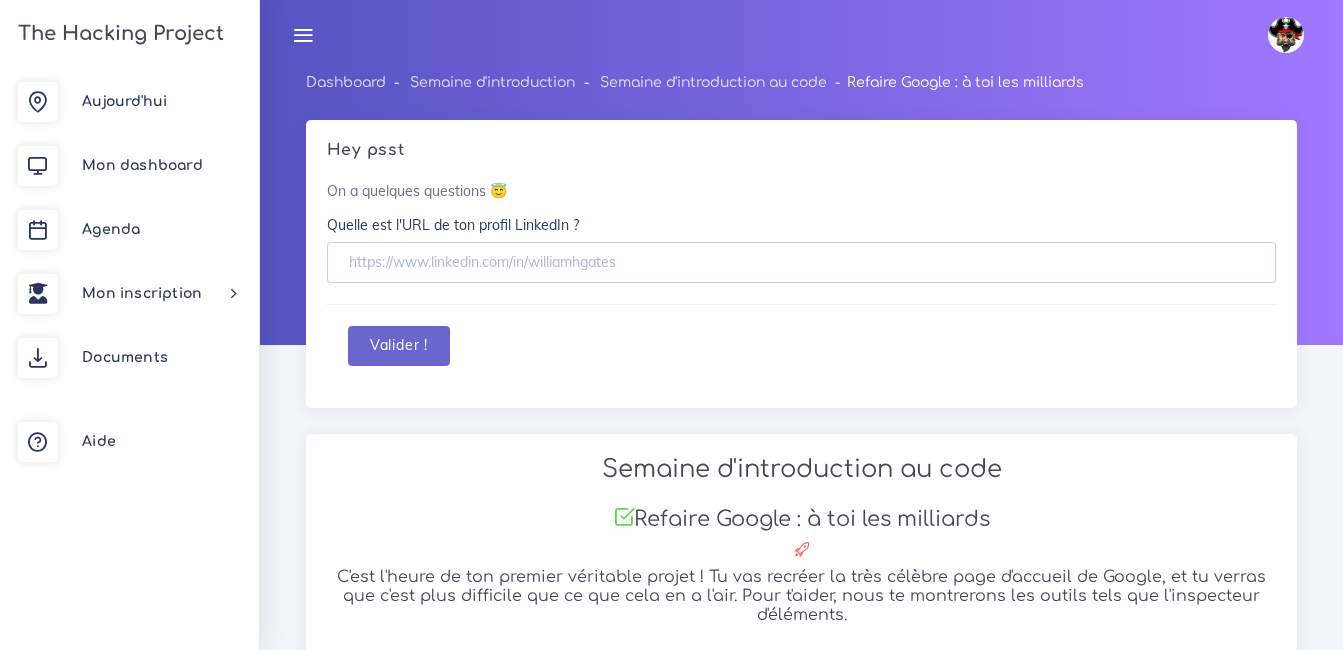 scroll, scrollTop: 0, scrollLeft: 0, axis: both 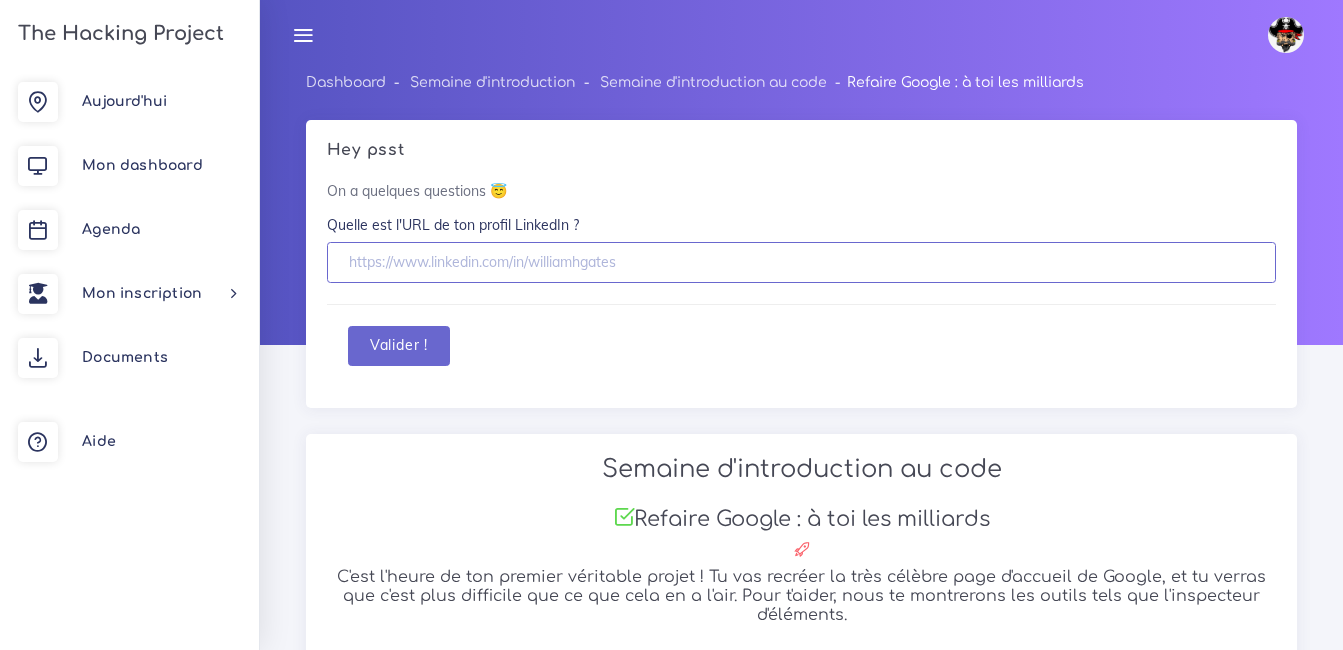 click at bounding box center (801, 262) 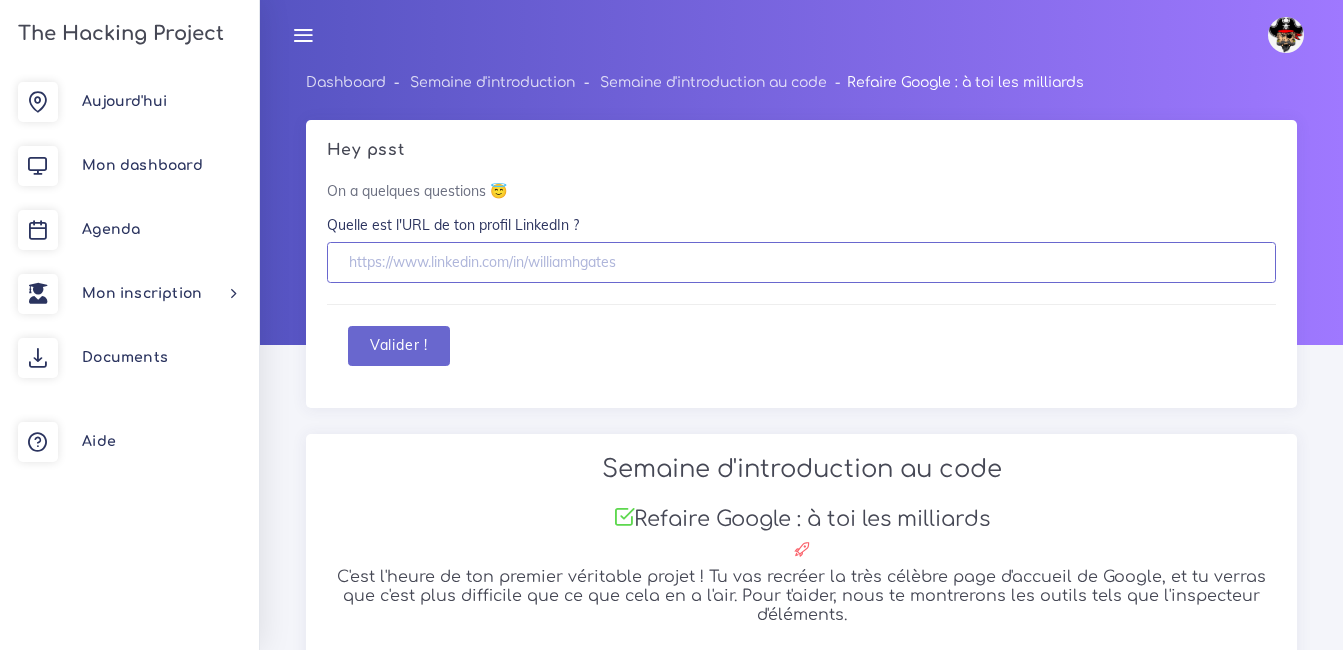 paste on "[URL][DOMAIN_NAME]" 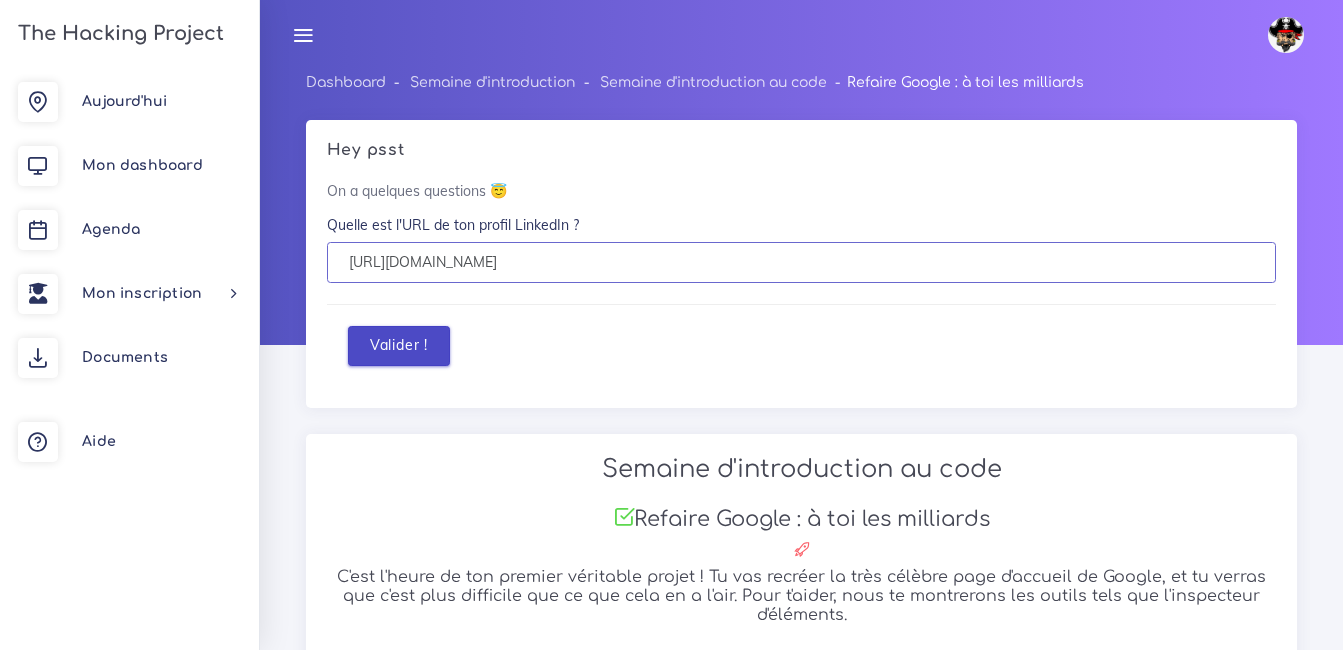type on "[URL][DOMAIN_NAME]" 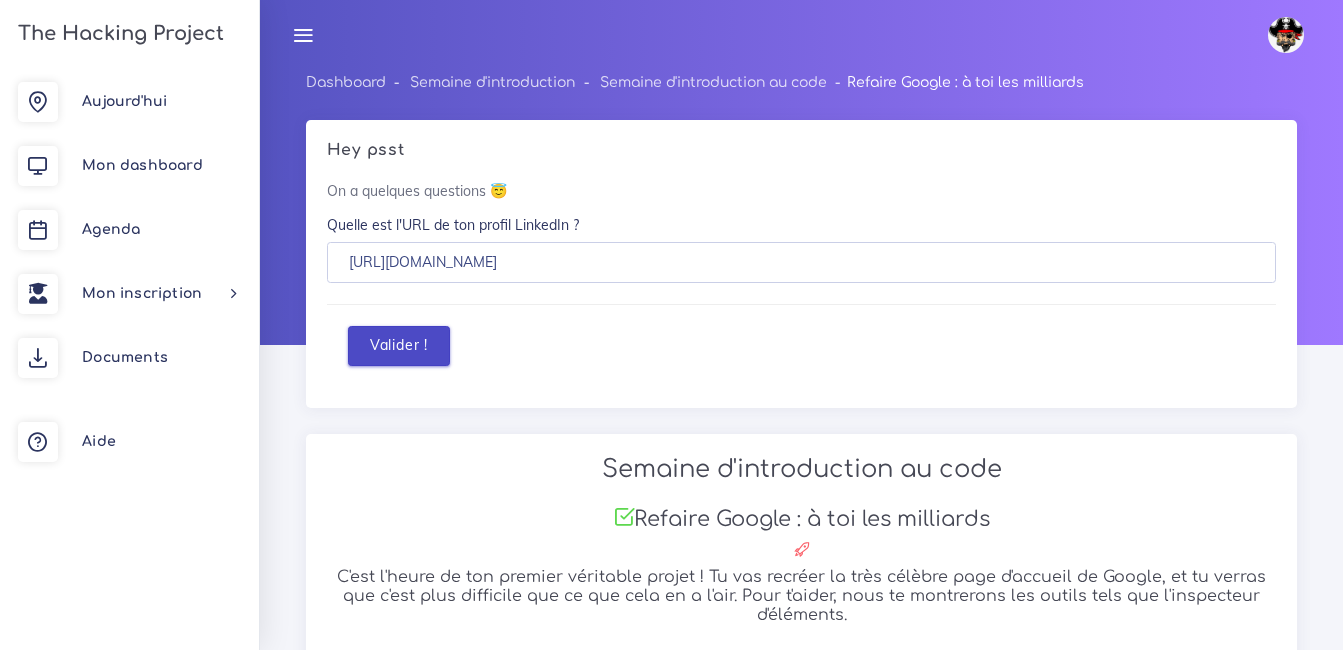 click on "Valider !" at bounding box center [399, 346] 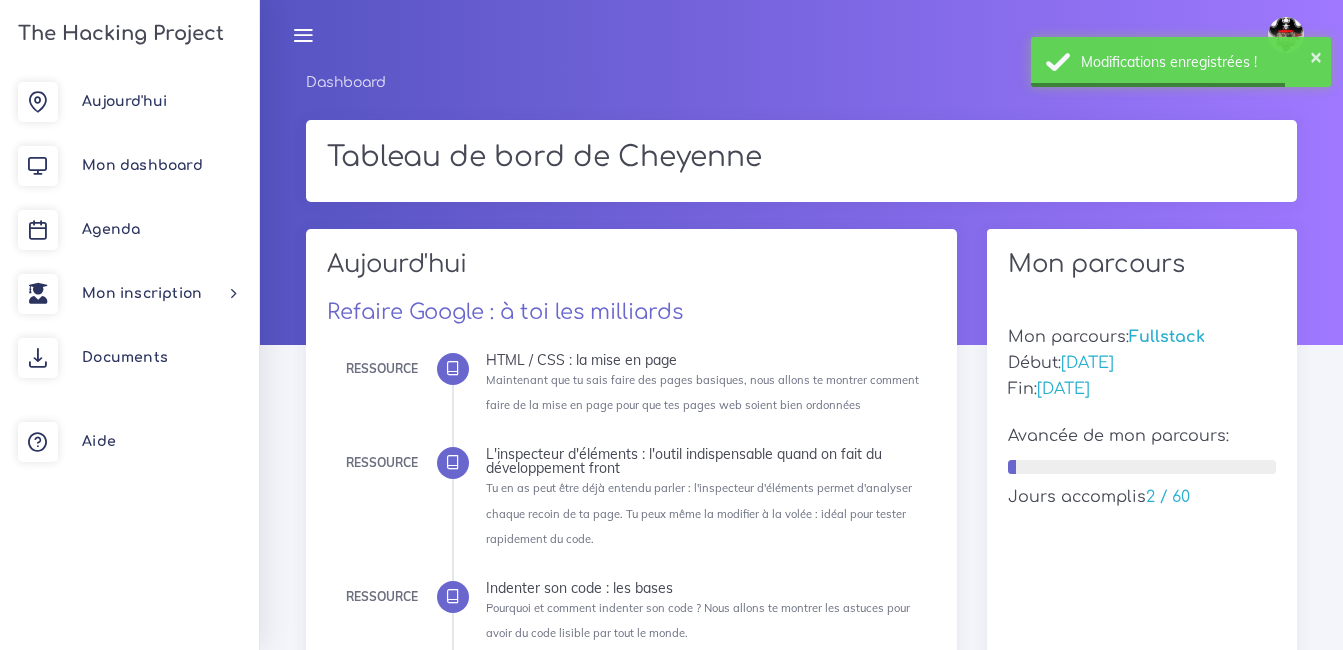 scroll, scrollTop: 0, scrollLeft: 0, axis: both 